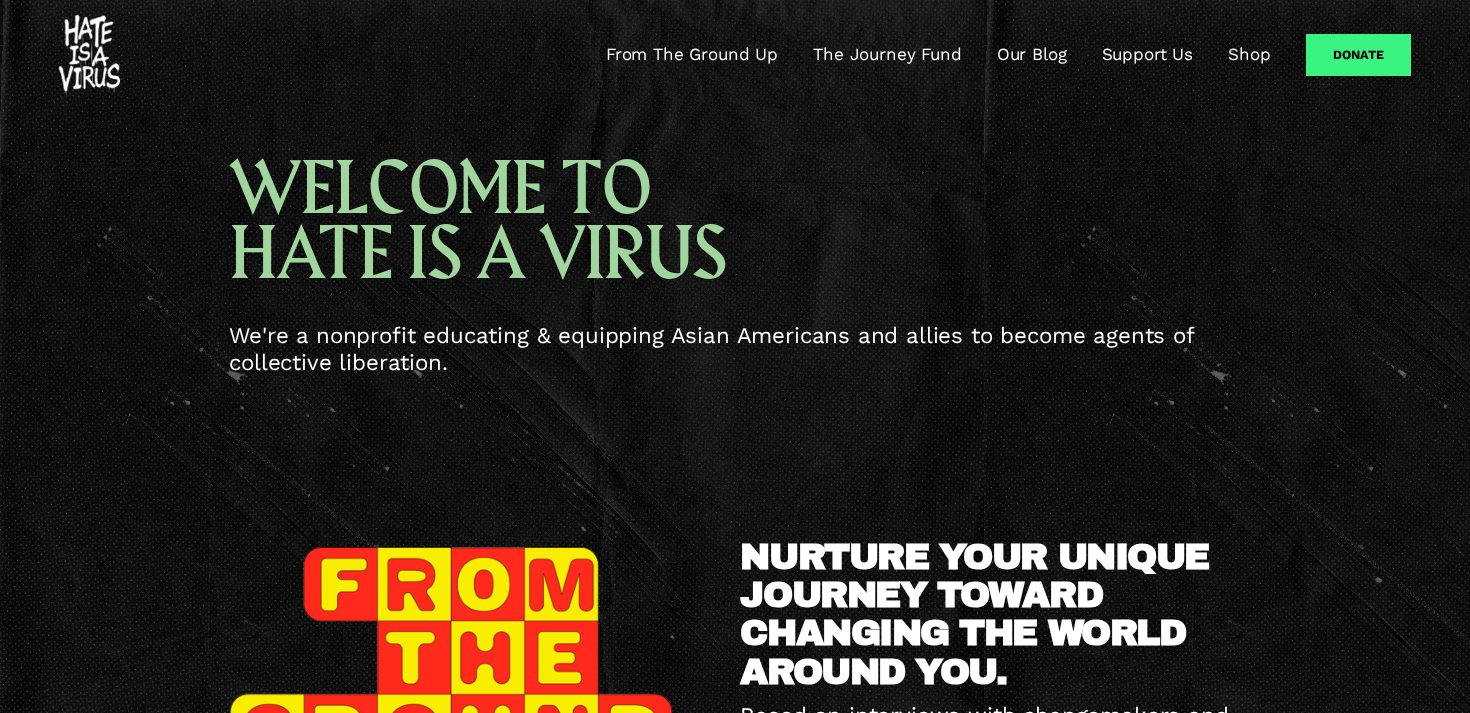 scroll, scrollTop: 0, scrollLeft: 0, axis: both 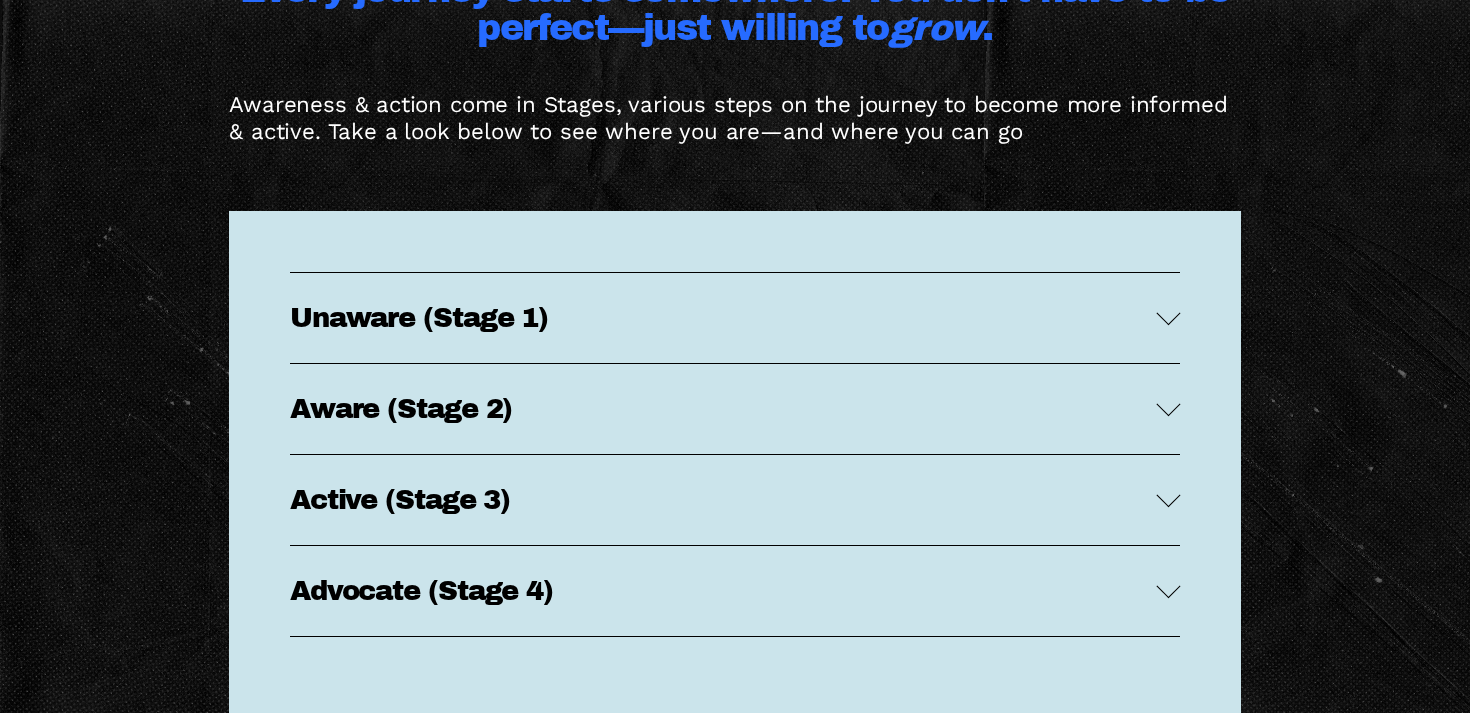 click on "Unaware (Stage 1)
Ignorance:  You’re unaware that this issue exists, or you don’t see how it affects people. Lack of Ownership:  You don’t see this issue as “your” problem or responsibility. Discomfort:  Labels like “justice” or “political” make you feel uncomfortable.
Aware (Stage 2)
Curiosity:  You’re starting to learn about this issue, growing in your knowledge.  Personal Investment:  Education:
it." at bounding box center (735, 466) 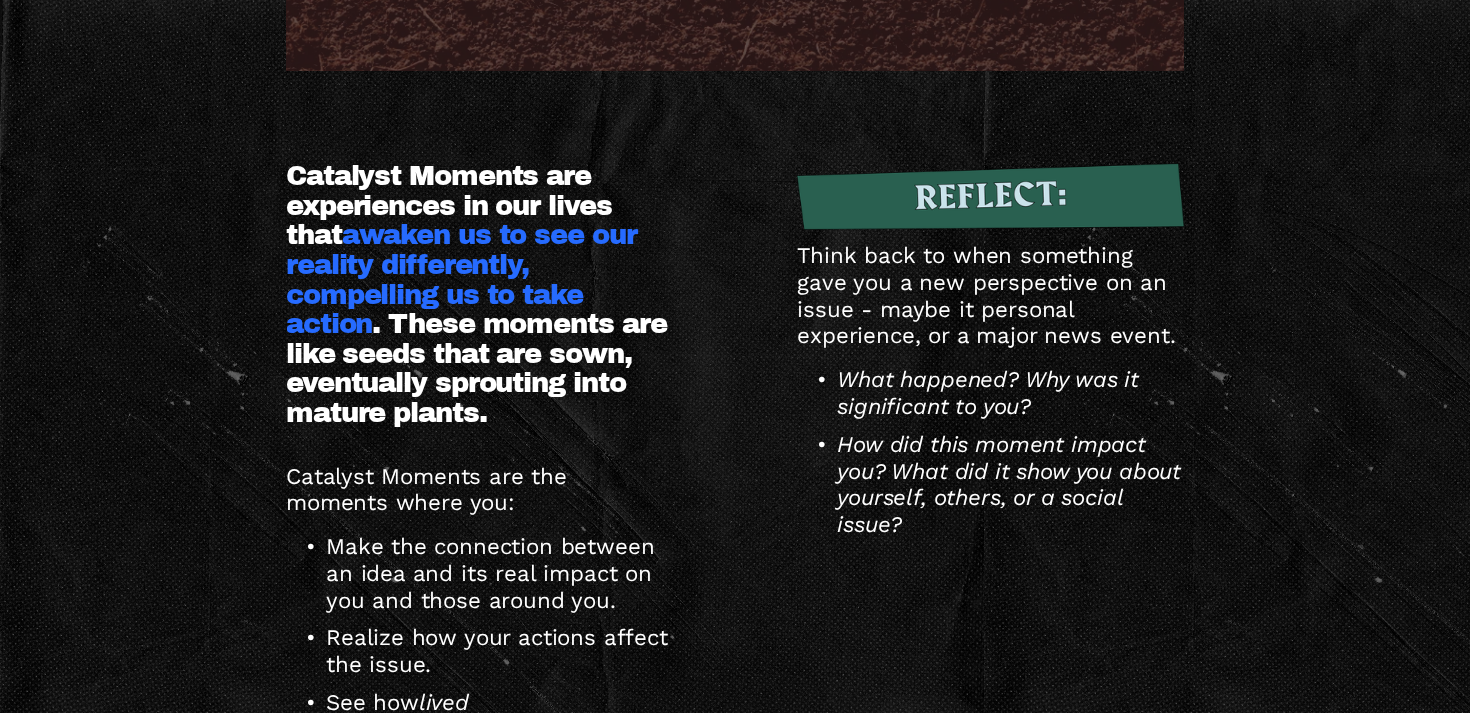 scroll, scrollTop: 5589, scrollLeft: 0, axis: vertical 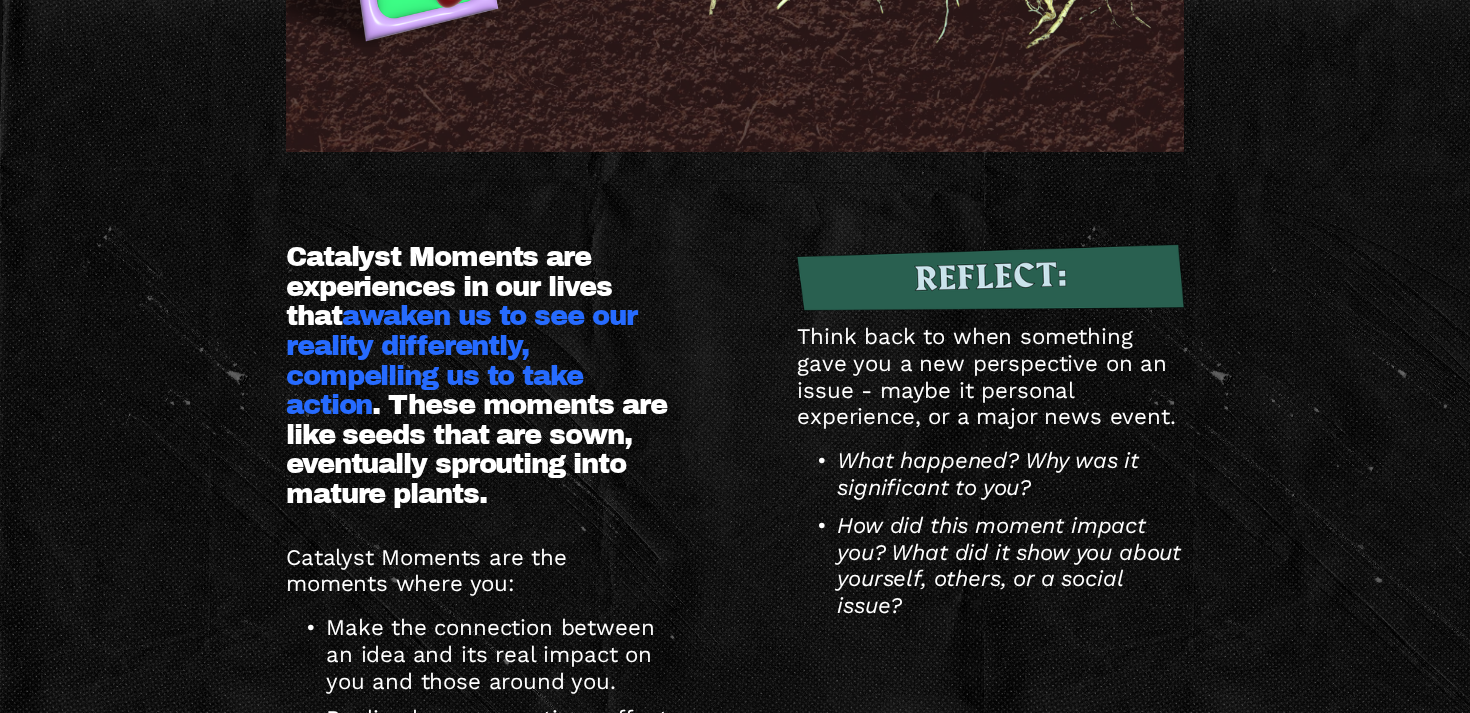 click on "Catalyst Moments
Catalyst Moments are experiences in our lives that  awaken us to see our reality differently, compelling us to take action See how   and" at bounding box center [735, 145] 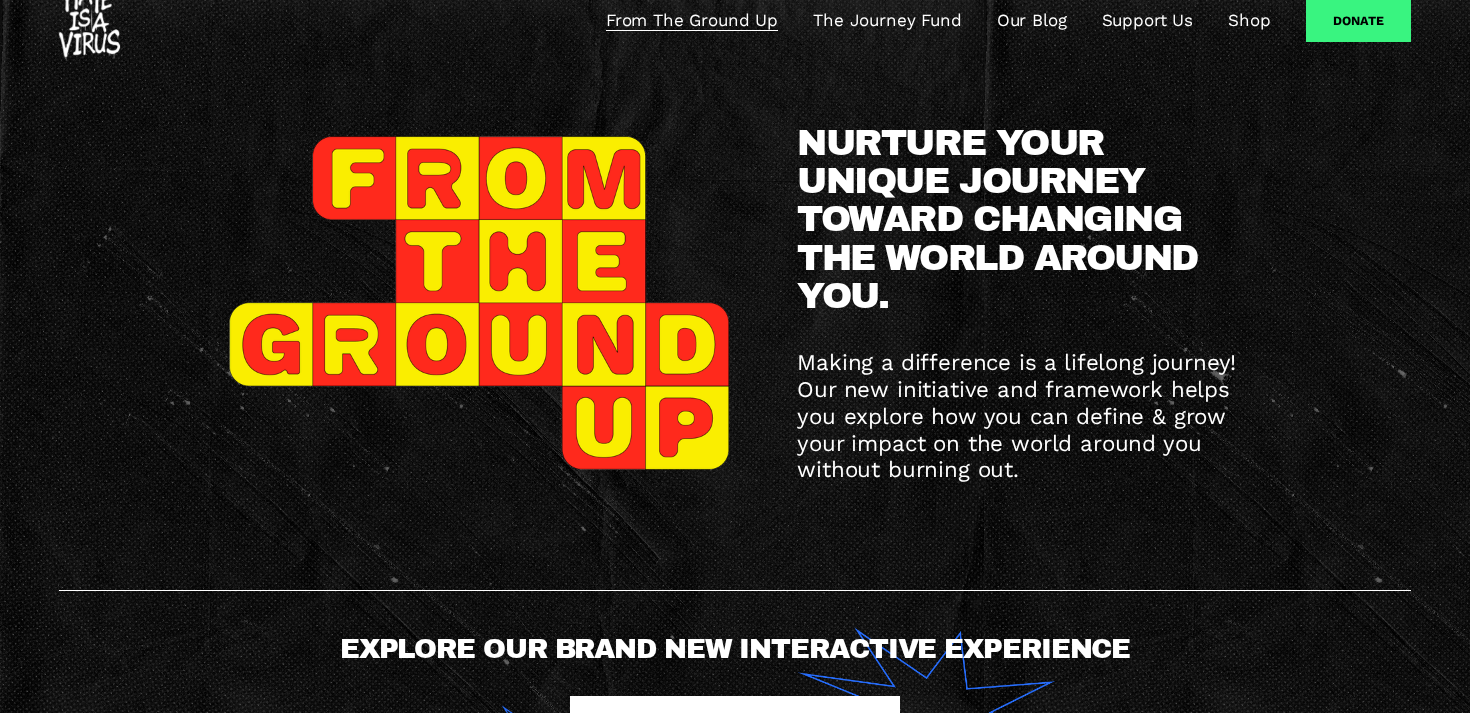 scroll, scrollTop: 0, scrollLeft: 0, axis: both 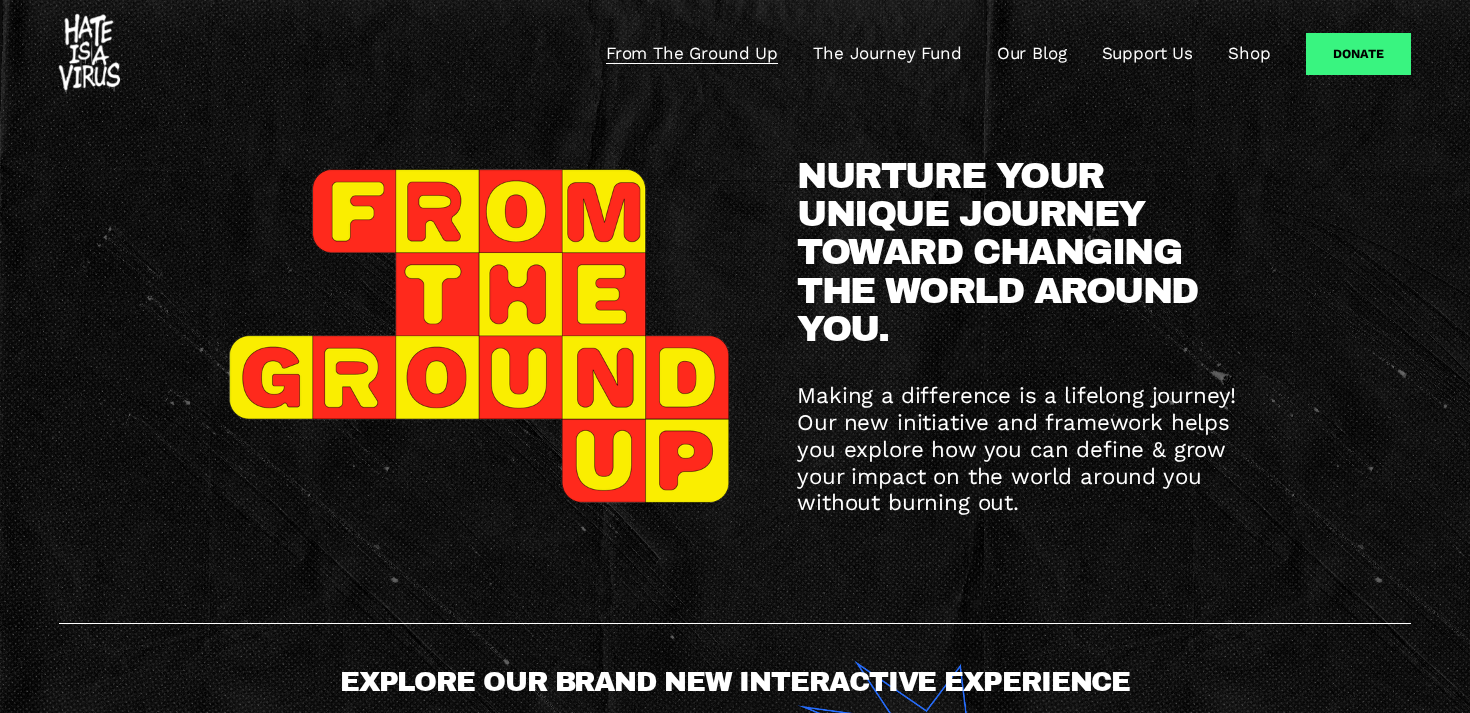 click at bounding box center [89, 54] 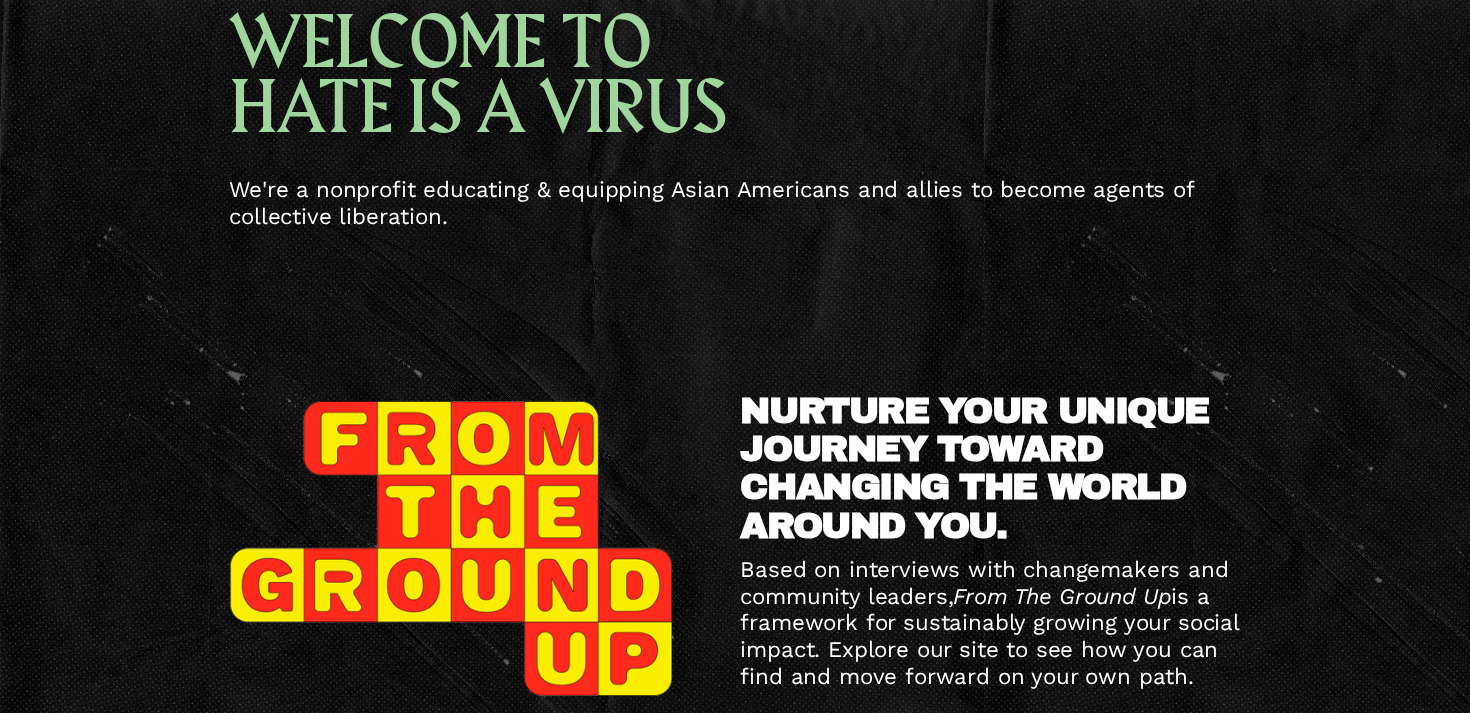 scroll, scrollTop: 160, scrollLeft: 0, axis: vertical 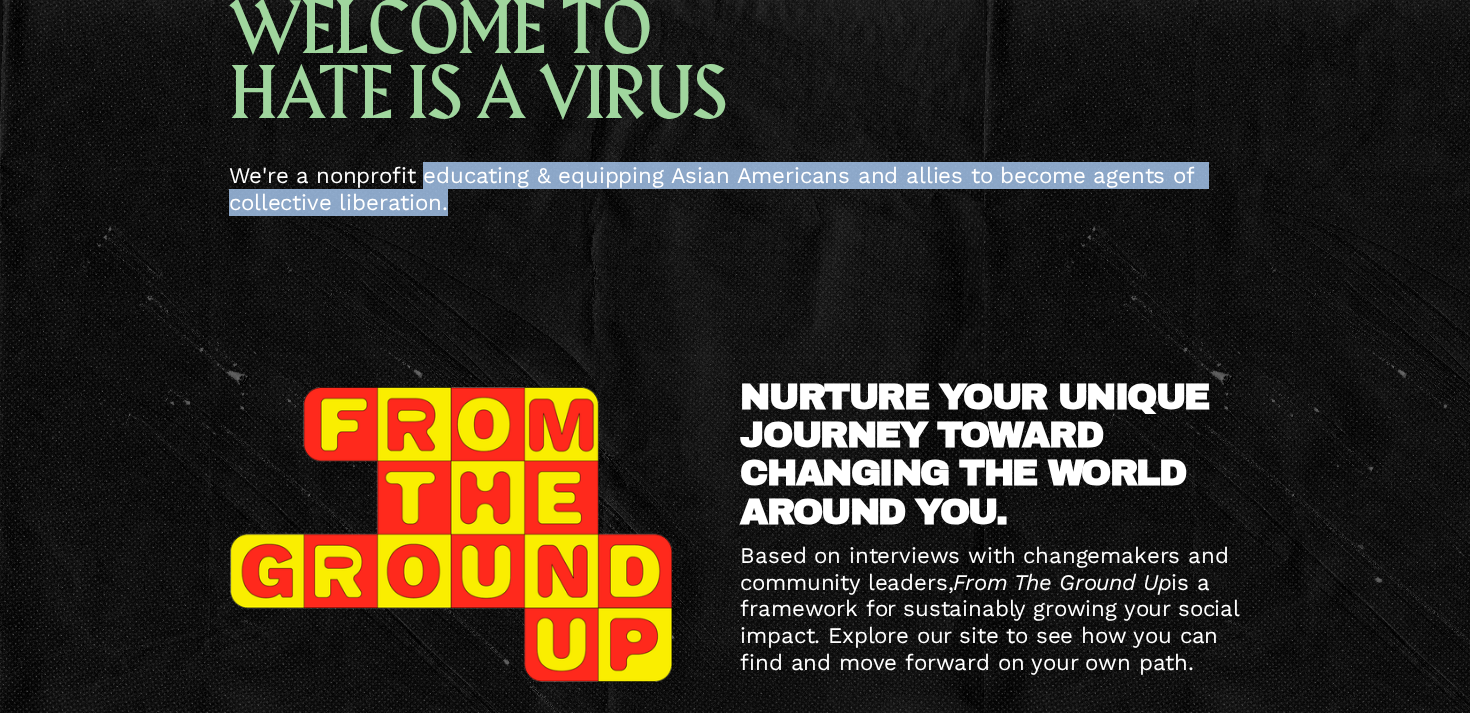 drag, startPoint x: 423, startPoint y: 171, endPoint x: 485, endPoint y: 212, distance: 74.330345 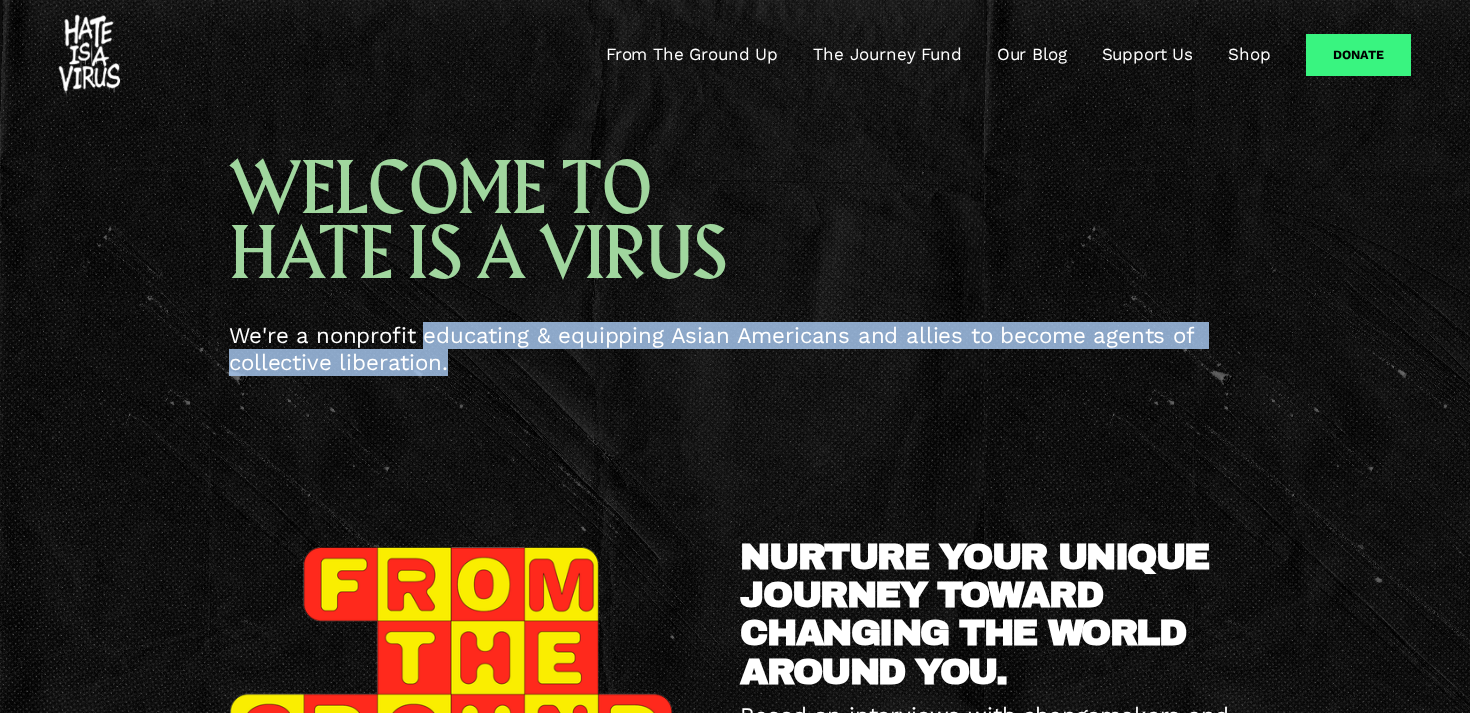 click on "From The Ground Up" at bounding box center [692, 55] 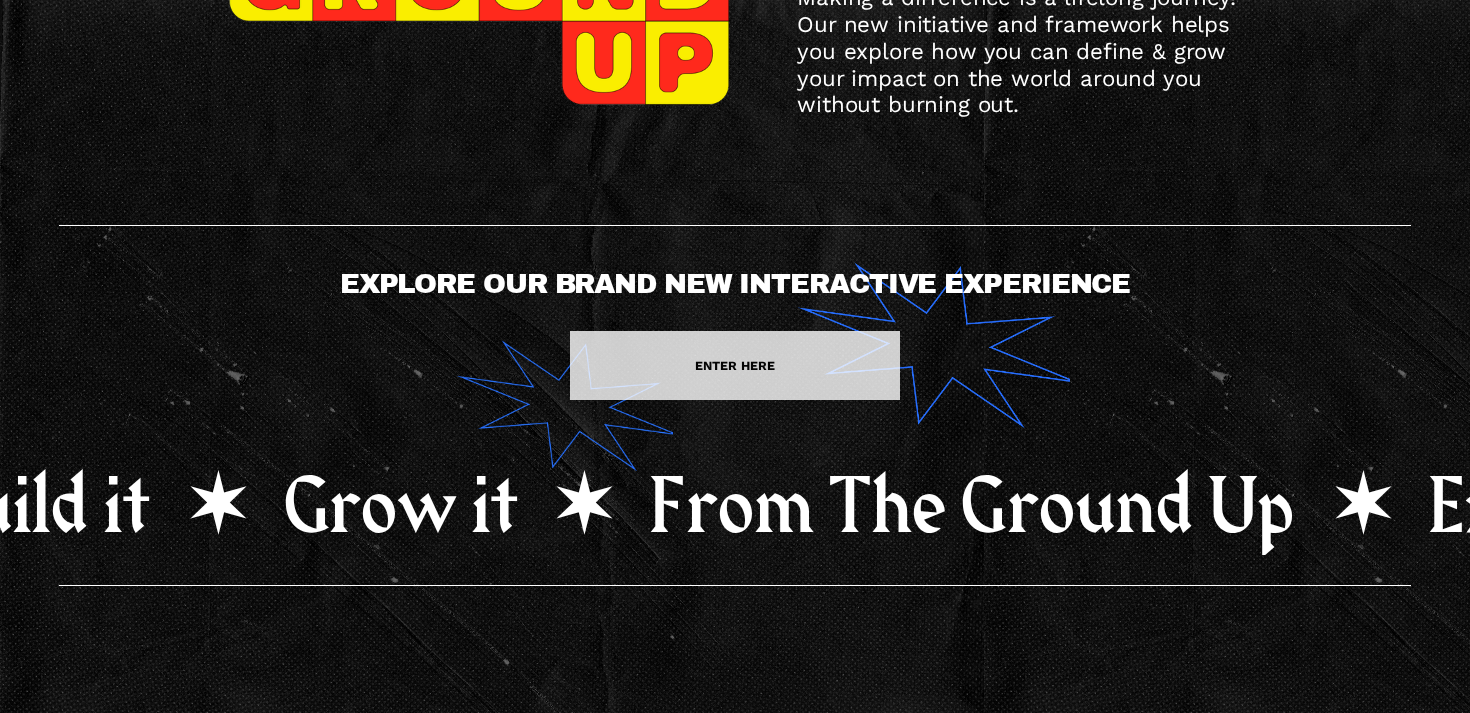 scroll, scrollTop: 405, scrollLeft: 0, axis: vertical 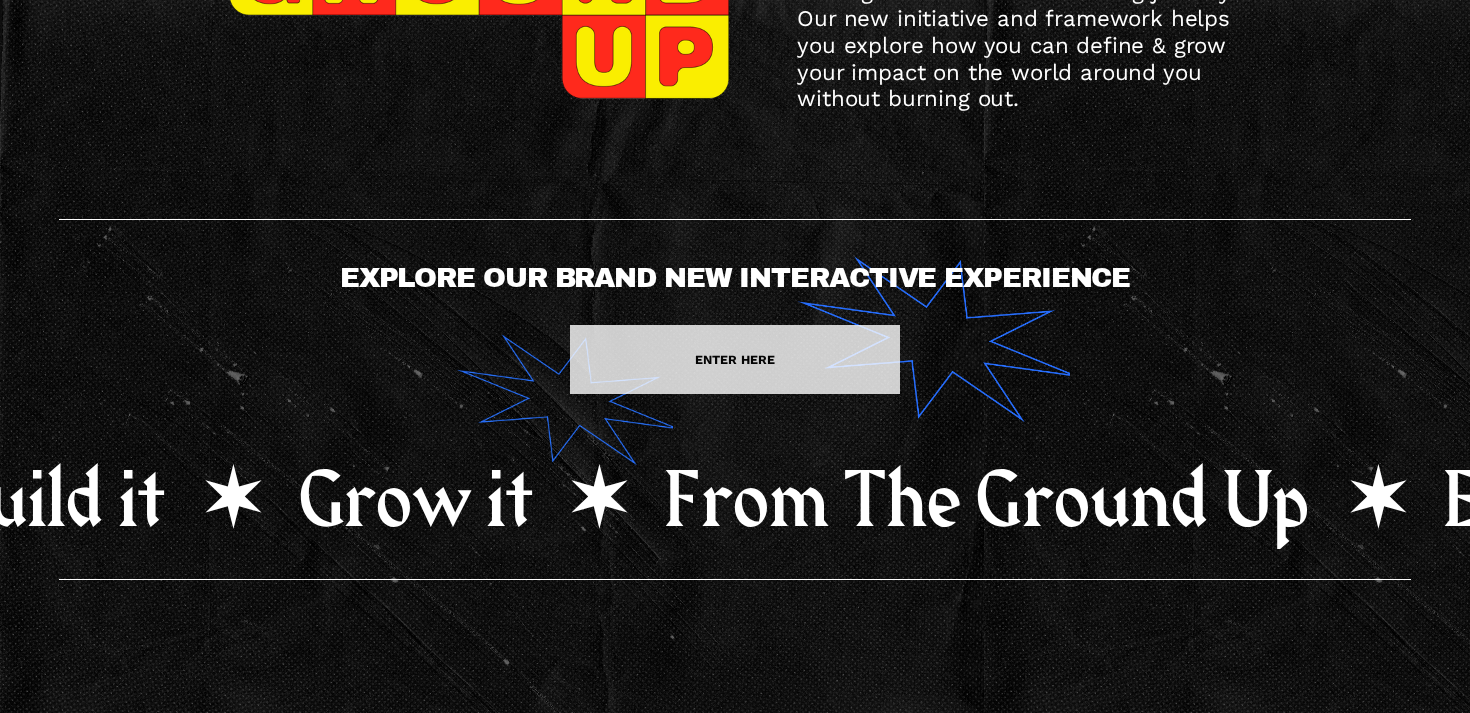 click on "ENTER HERE" at bounding box center [735, 359] 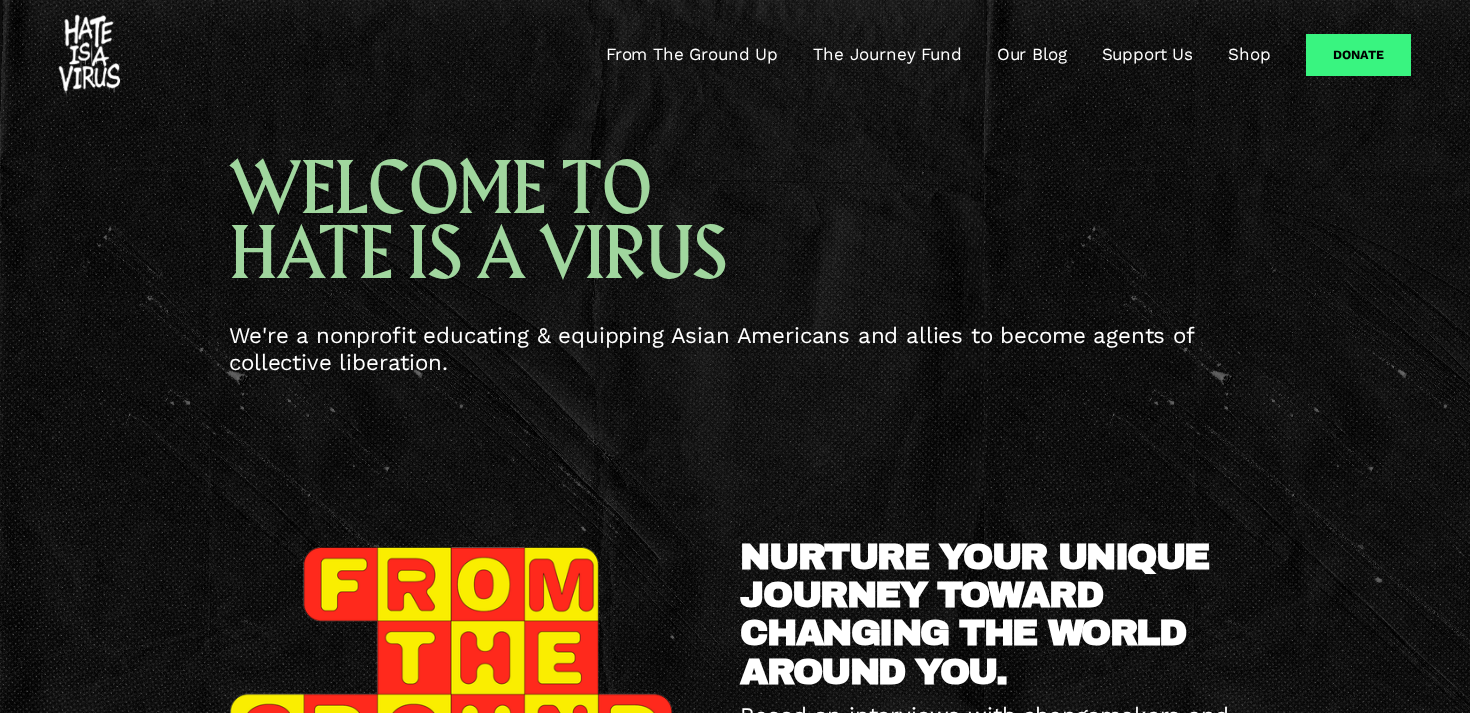 scroll, scrollTop: 0, scrollLeft: 0, axis: both 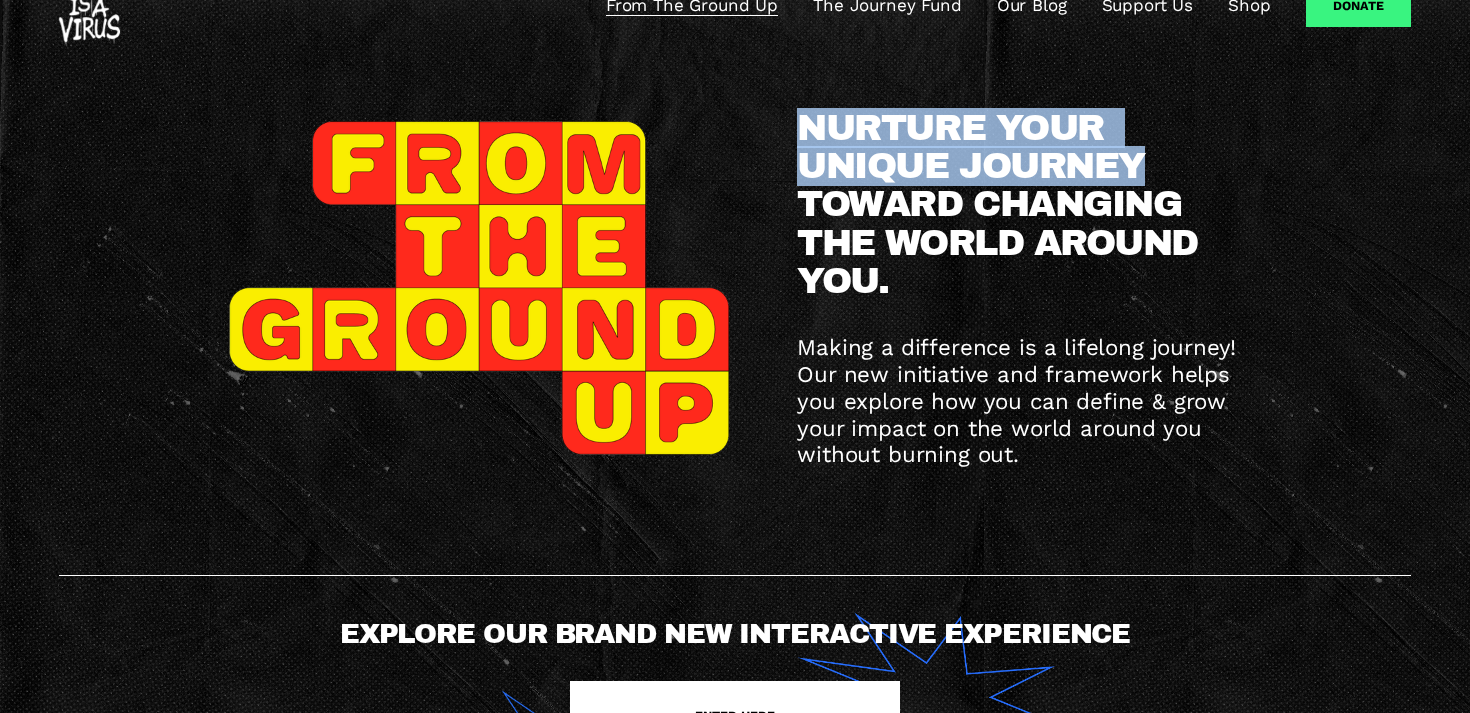 drag, startPoint x: 798, startPoint y: 125, endPoint x: 1154, endPoint y: 156, distance: 357.34717 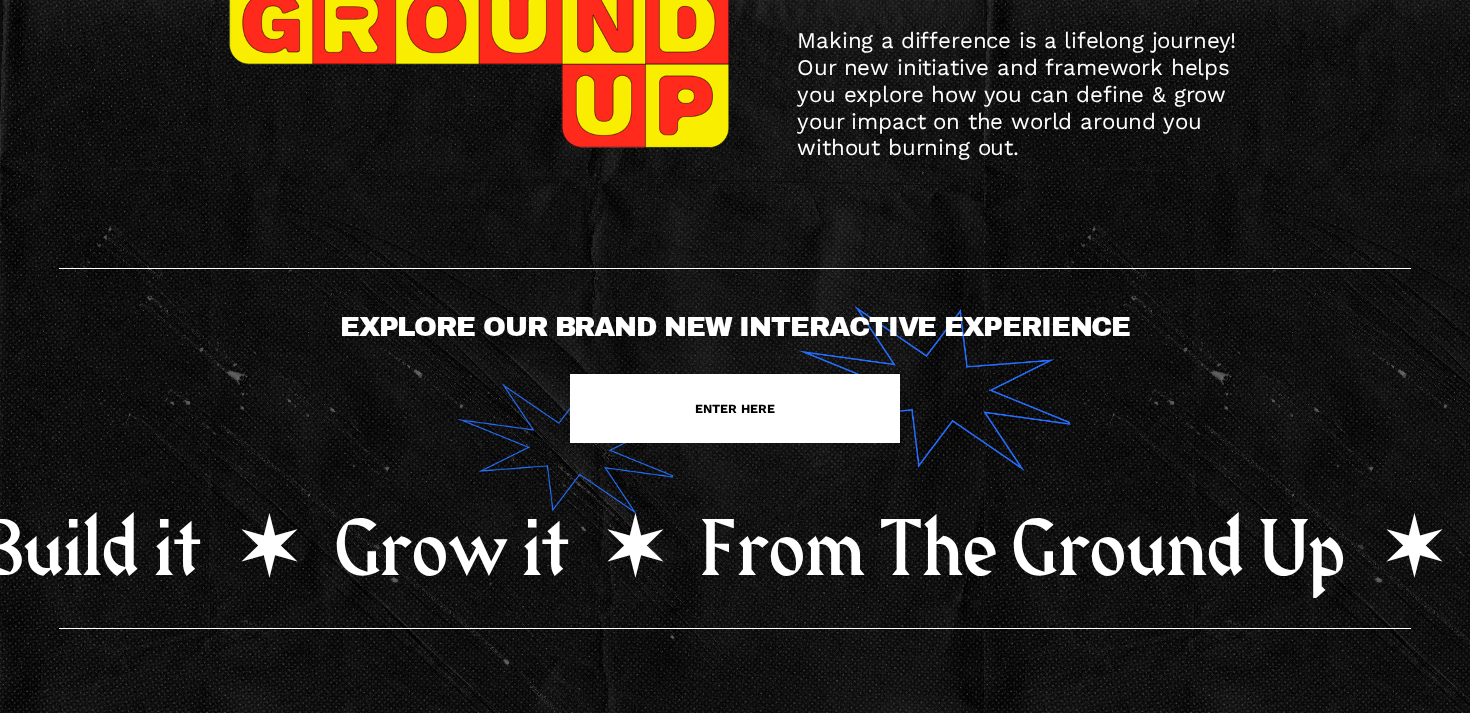 scroll, scrollTop: 0, scrollLeft: 0, axis: both 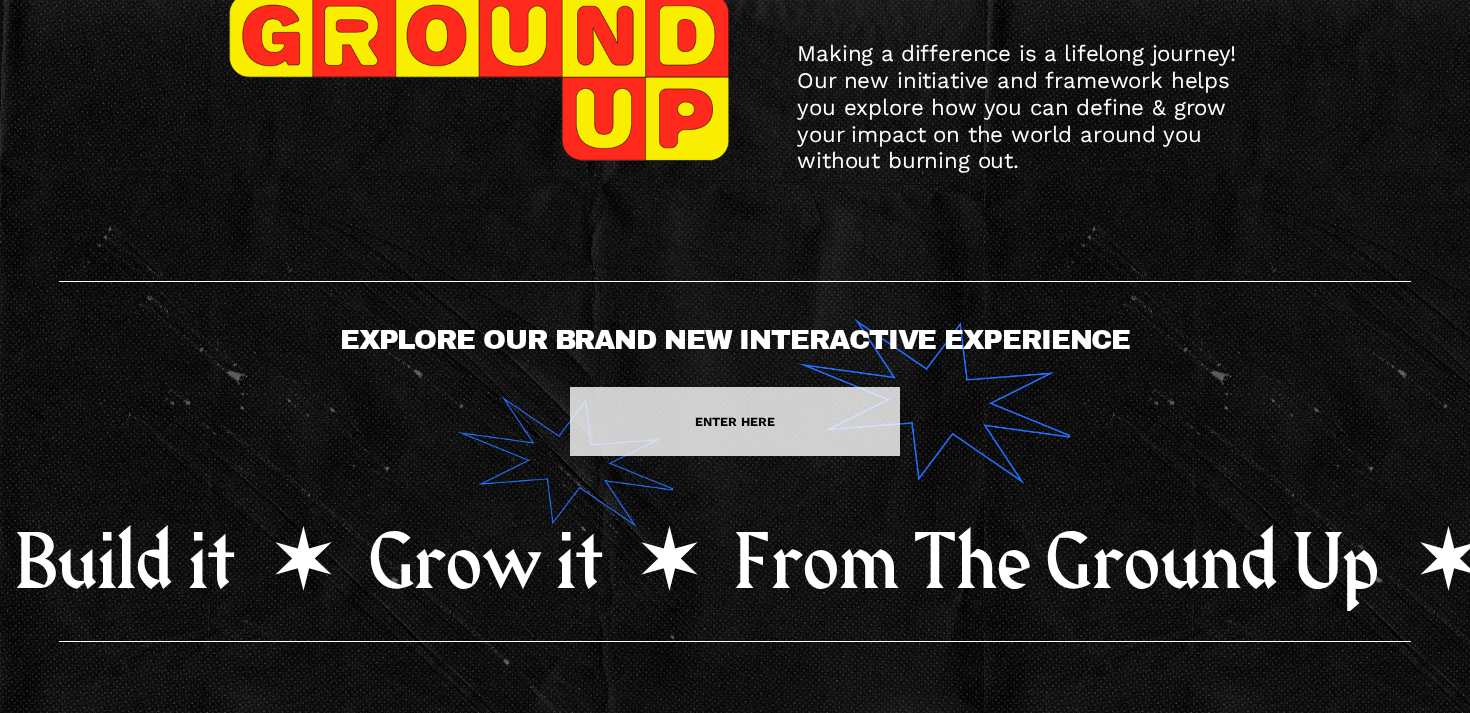 click on "ENTER HERE" at bounding box center (735, 421) 